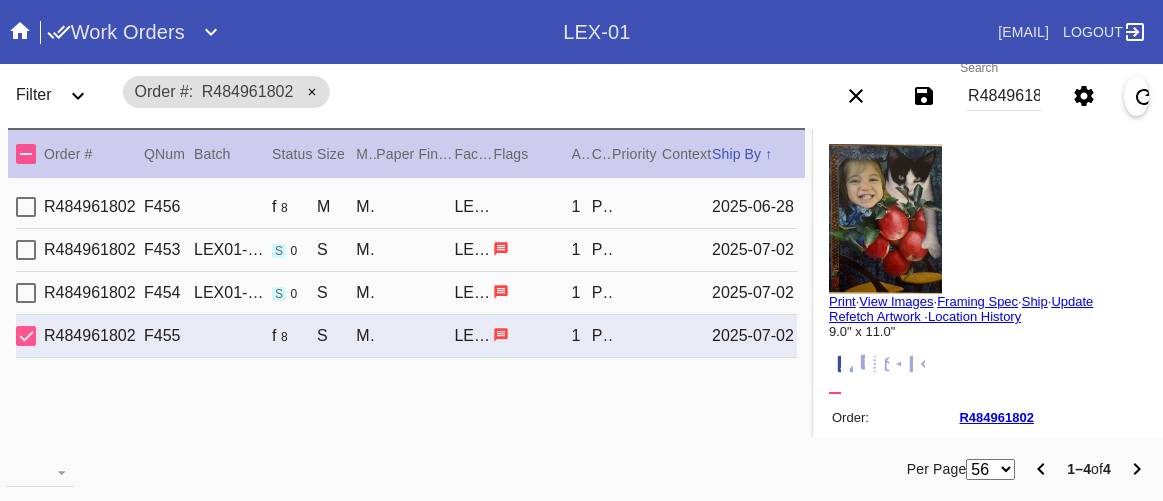 scroll, scrollTop: 0, scrollLeft: 0, axis: both 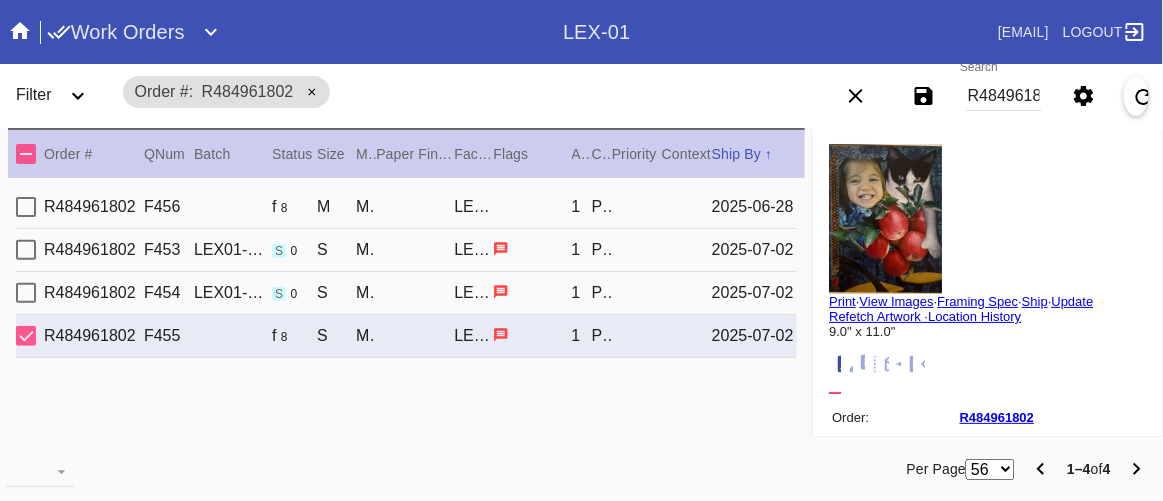 click on "Order #
[ORDER_ID]" at bounding box center (451, 92) 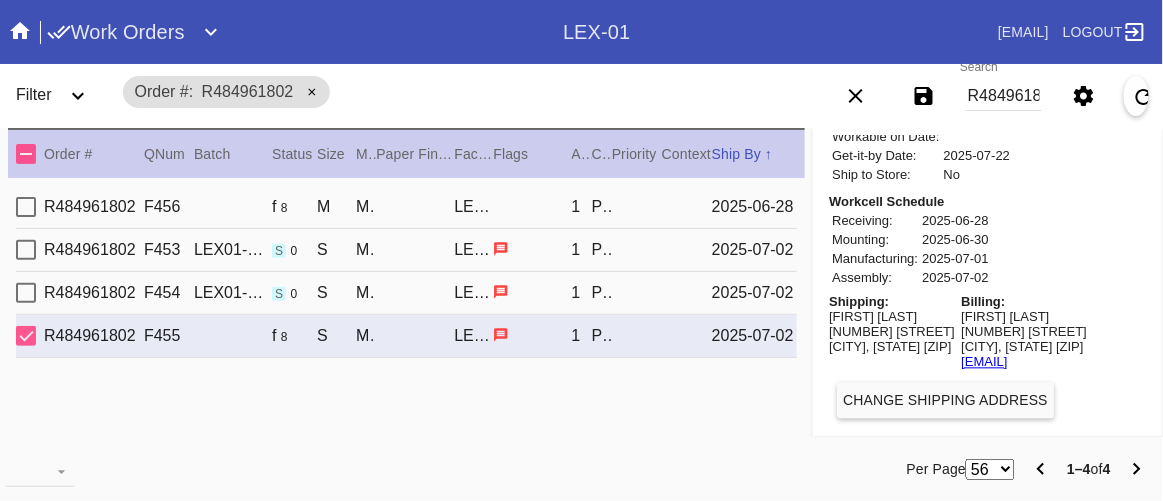 scroll, scrollTop: 1070, scrollLeft: 0, axis: vertical 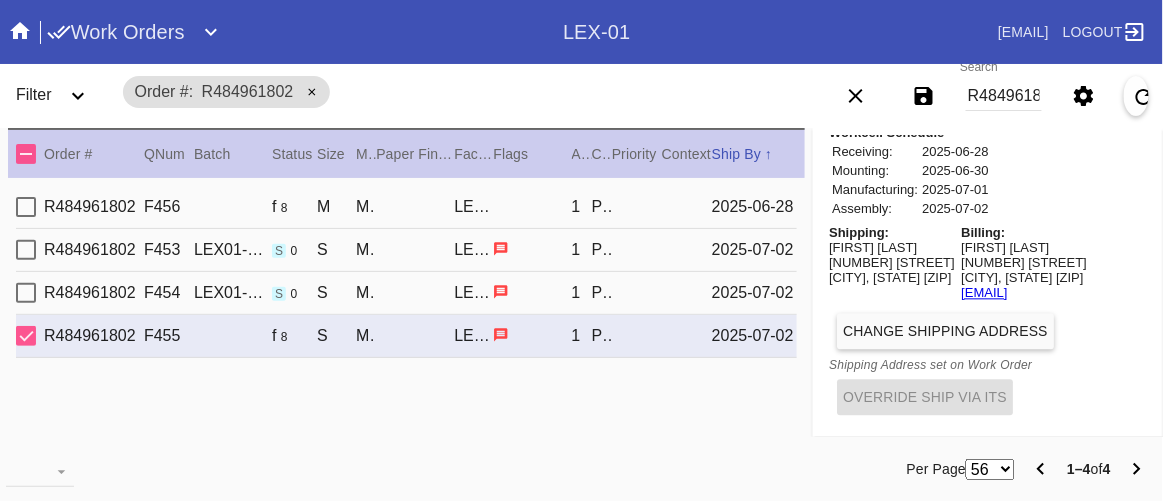 click on "Pilar Prime" at bounding box center [892, 247] 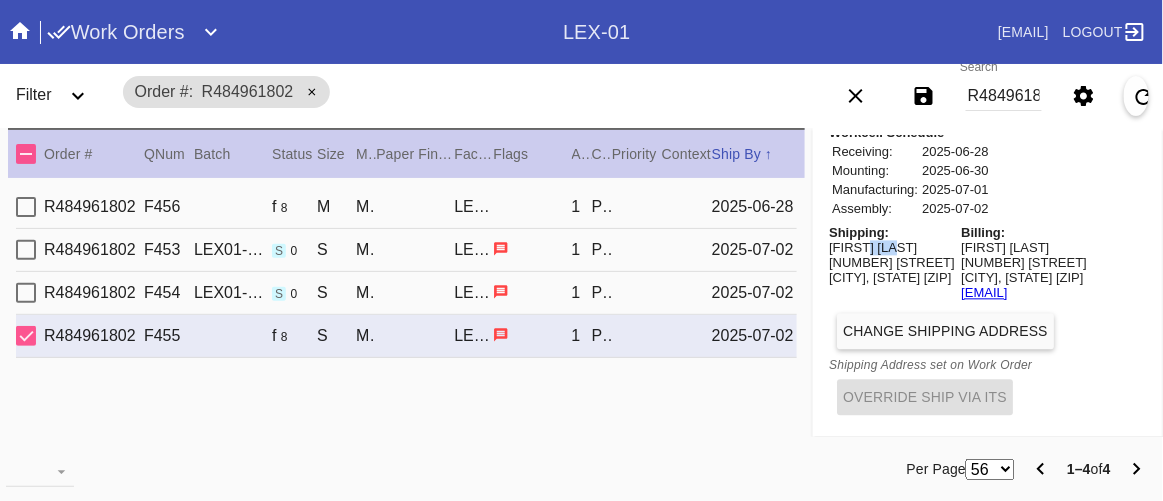 click on "Pilar Prime" at bounding box center (892, 247) 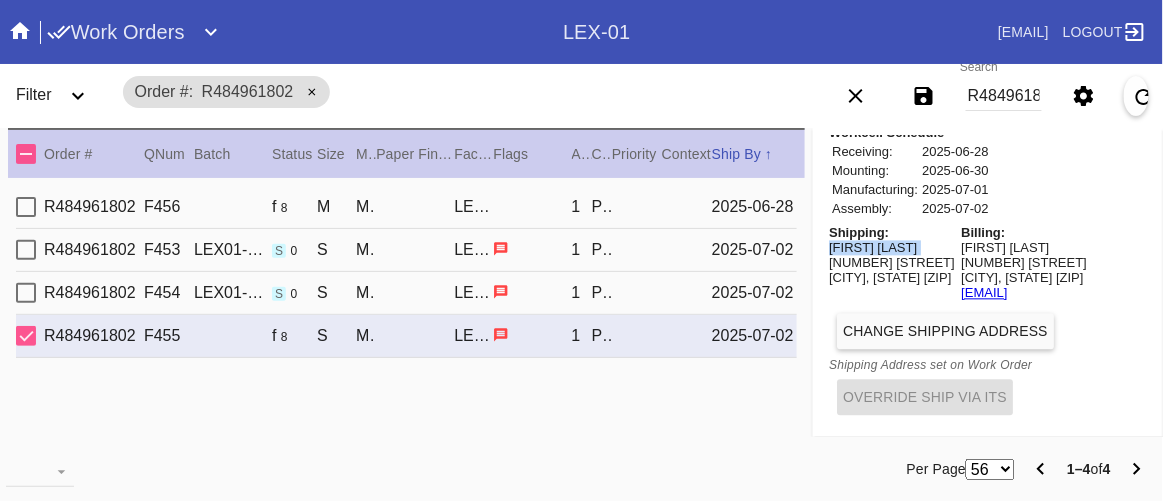 click on "Pilar Prime" at bounding box center [892, 247] 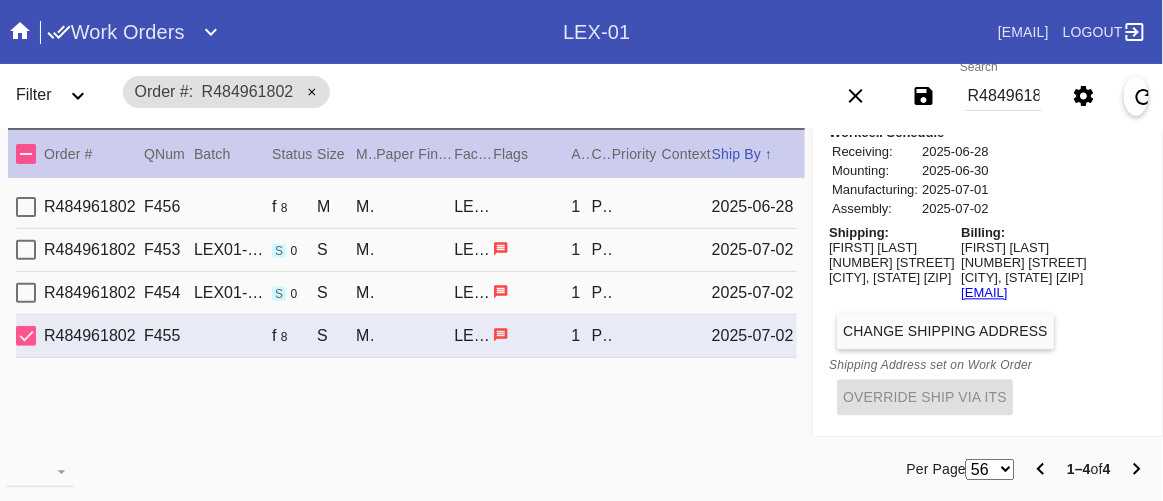 click on "Shipping:" at bounding box center [892, 232] 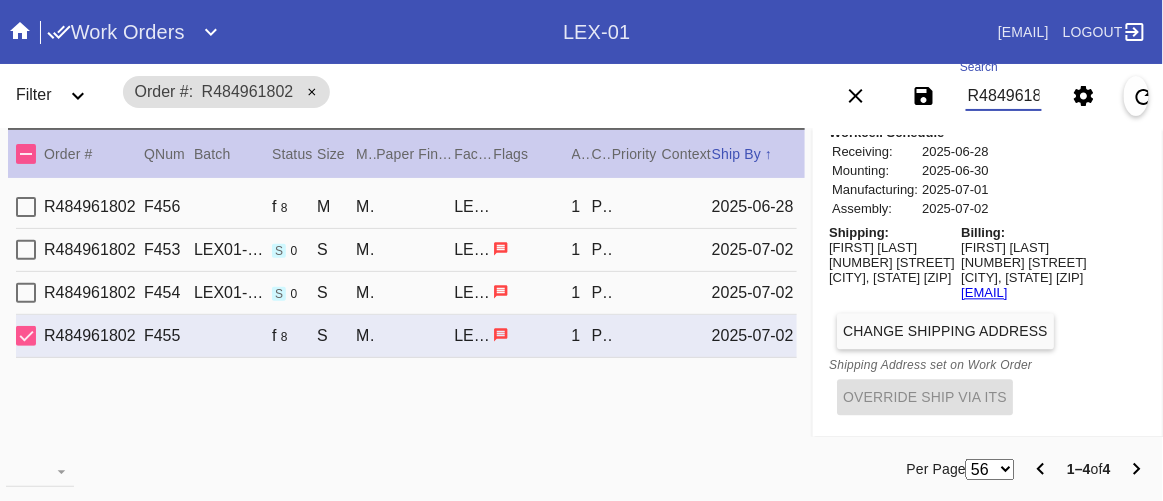 click on "R484961802" at bounding box center (1004, 96) 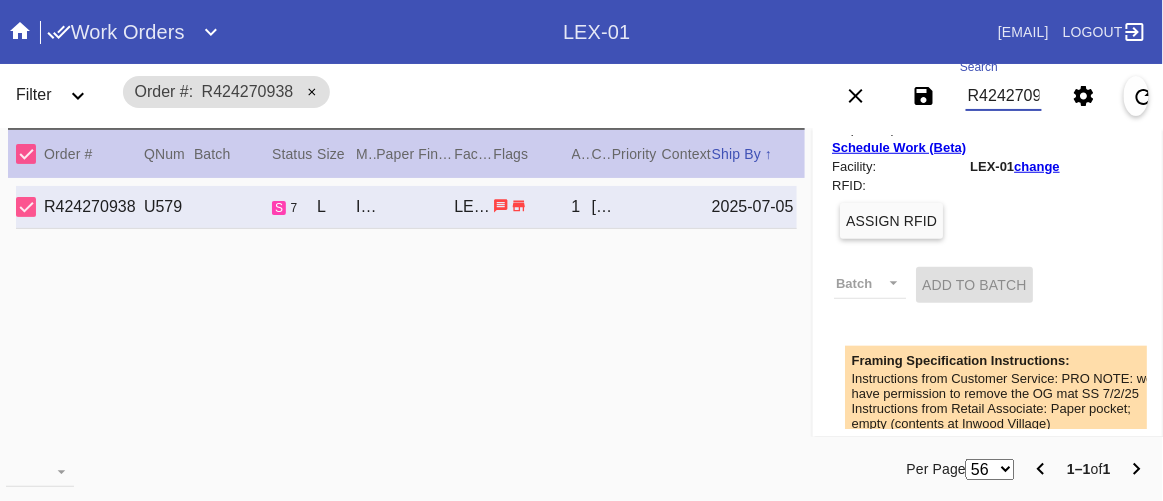 scroll, scrollTop: 0, scrollLeft: 0, axis: both 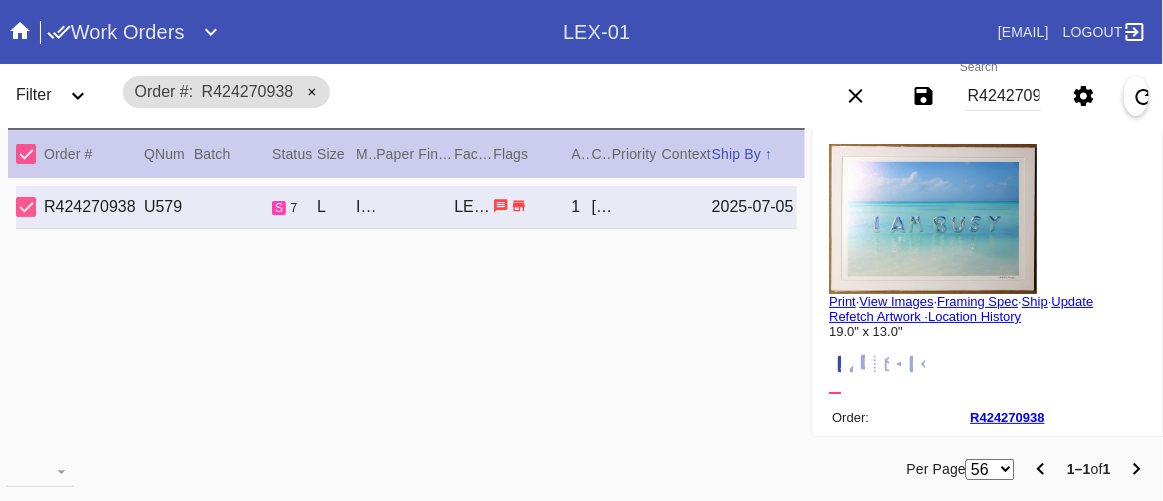 click at bounding box center [859, 364] 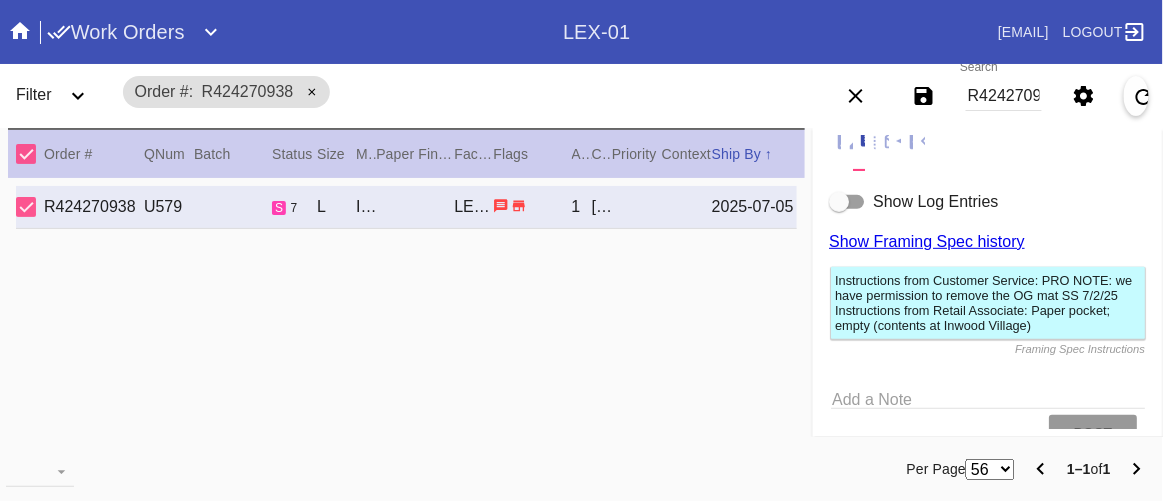 scroll, scrollTop: 272, scrollLeft: 0, axis: vertical 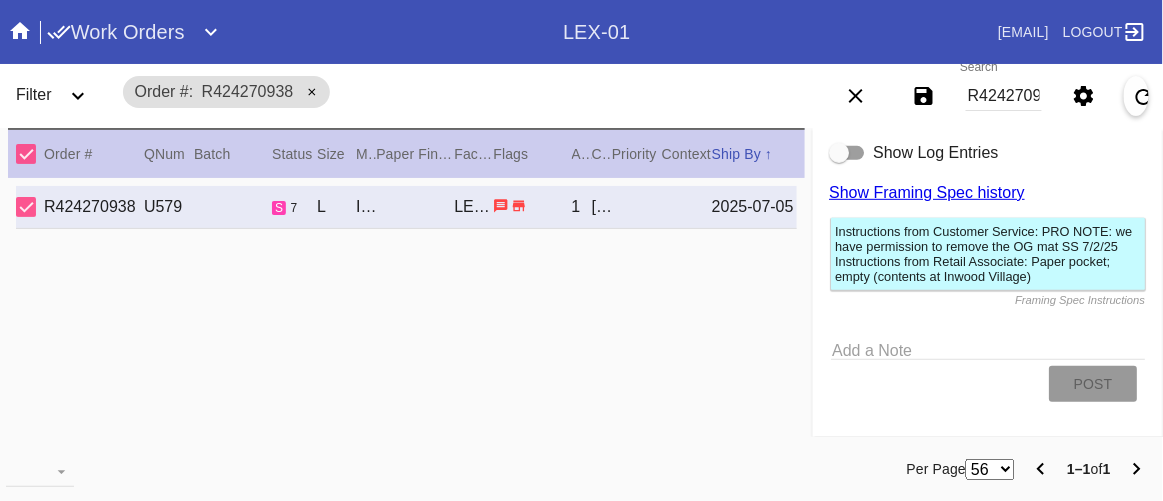 click at bounding box center [847, 153] 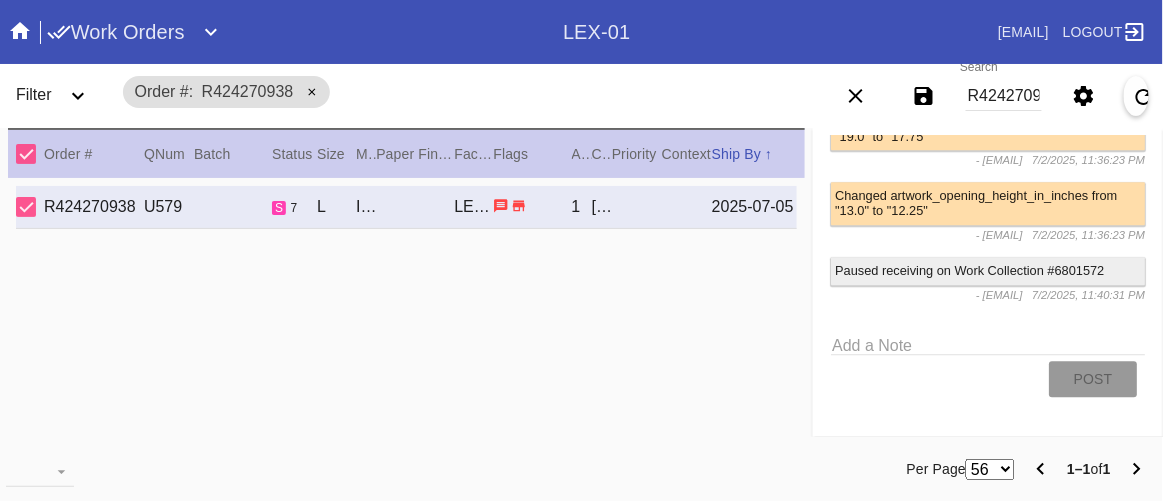 scroll, scrollTop: 5010, scrollLeft: 0, axis: vertical 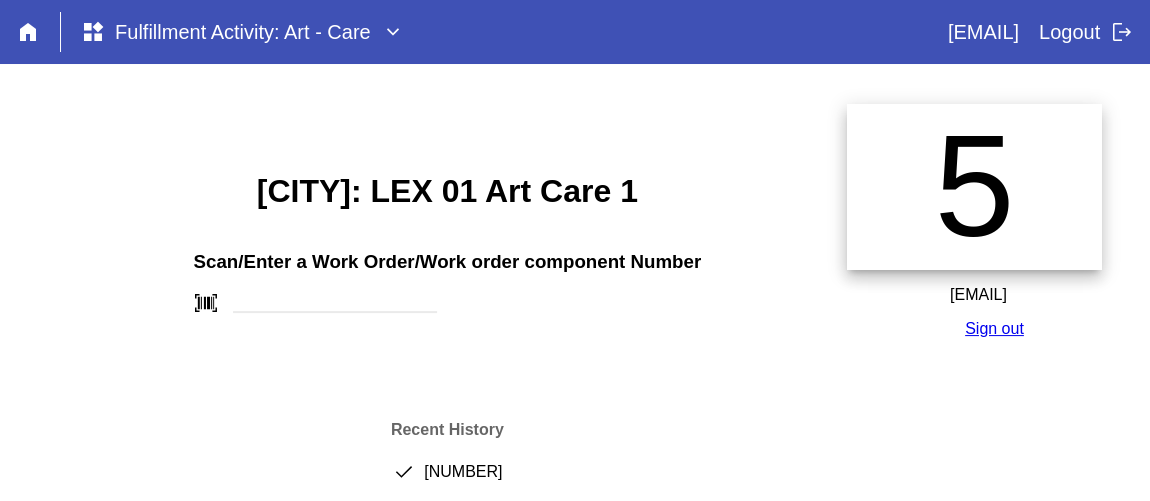 click on "widgets Fulfillment Activity: Art - Care" at bounding box center [226, 32] 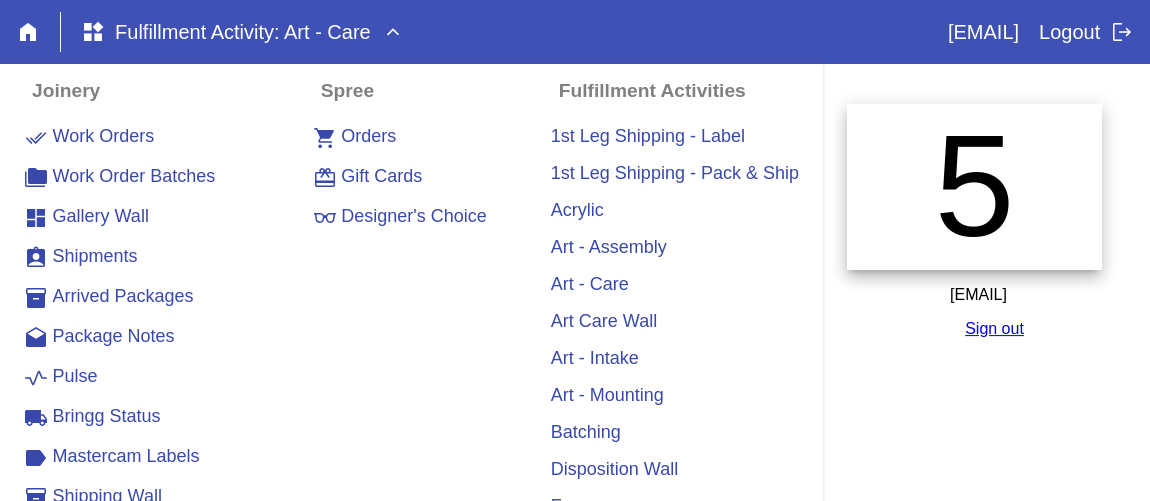 click on "home widgets Fulfillment Activity: Art - Care expand_less emily.baker@framebridge.com Logout logout" at bounding box center [575, 32] 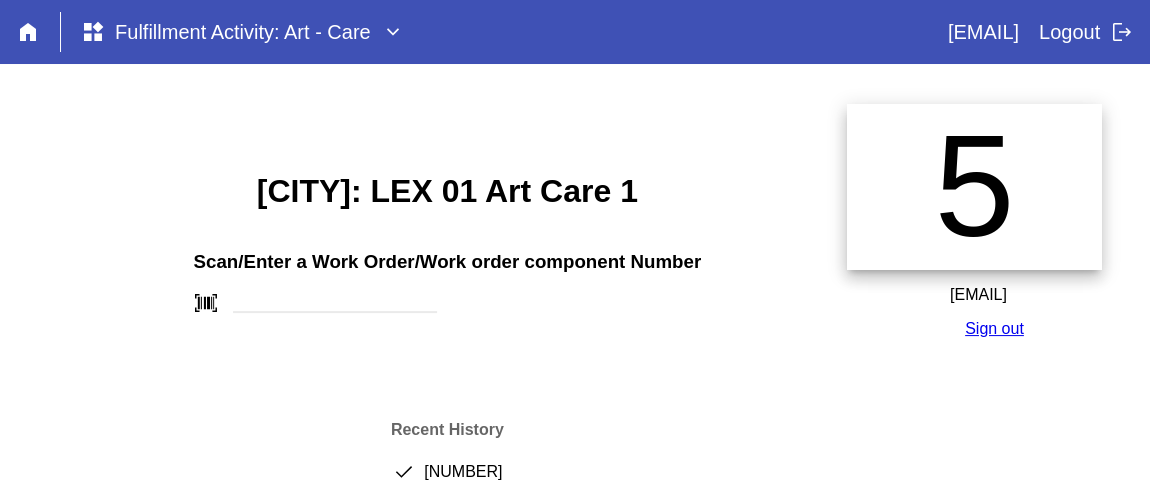 click on "Richmond: LEX 01 Art Care 1 Scan/Enter a Work Order/Work order component Number barcode_scanner Recent History done W147725893032392 done W315799224456747 done W931391466190175 done W235224241900982 done W315491357342251" at bounding box center (447, 406) 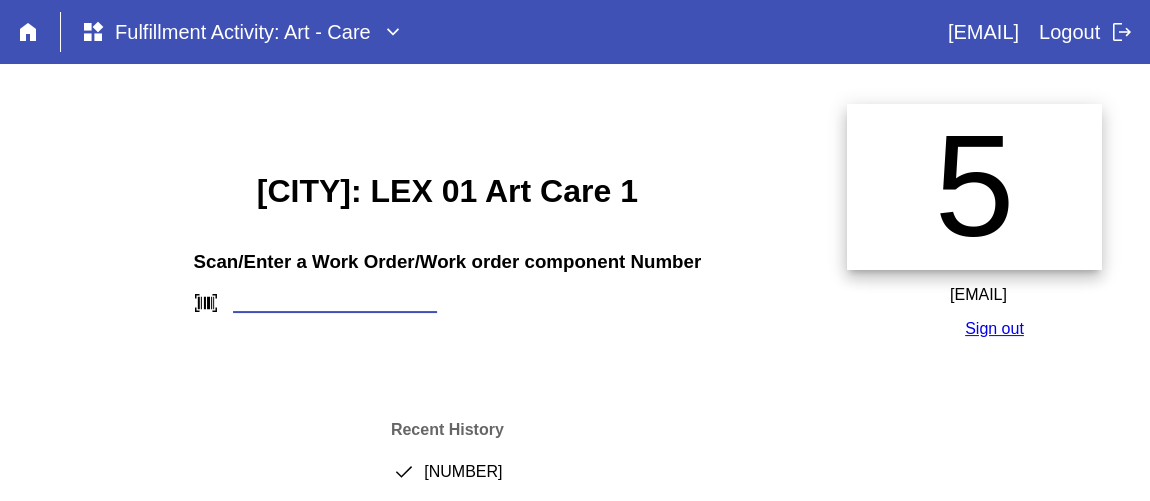 click at bounding box center (335, 302) 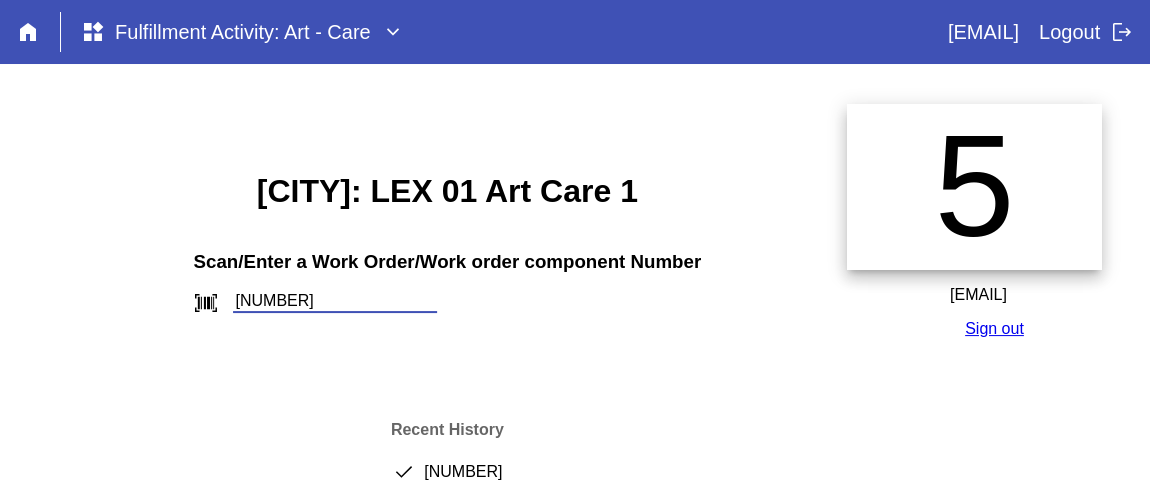 type on "W717023081236794" 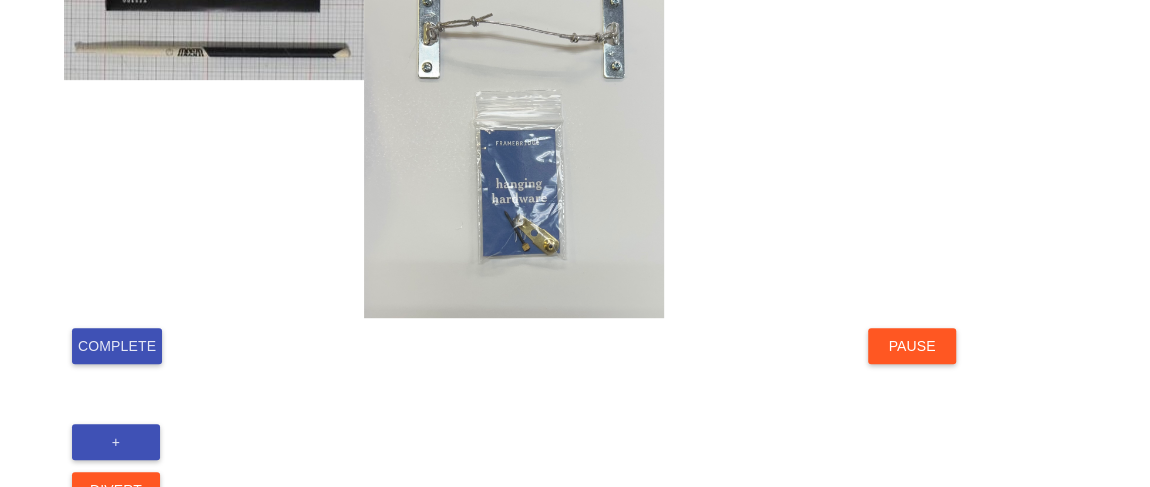 scroll, scrollTop: 454, scrollLeft: 0, axis: vertical 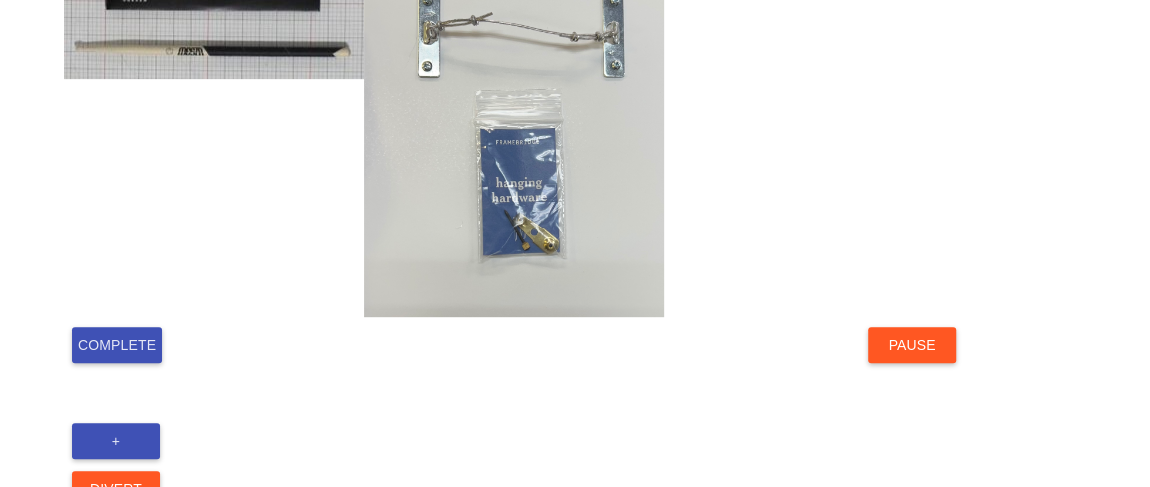 click on "Complete" at bounding box center [117, 345] 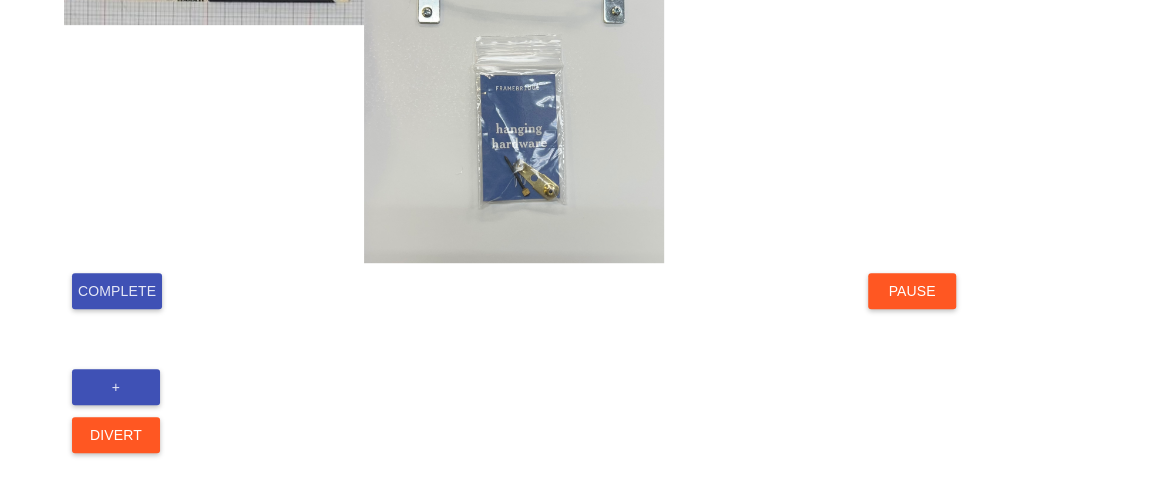 scroll, scrollTop: 535, scrollLeft: 0, axis: vertical 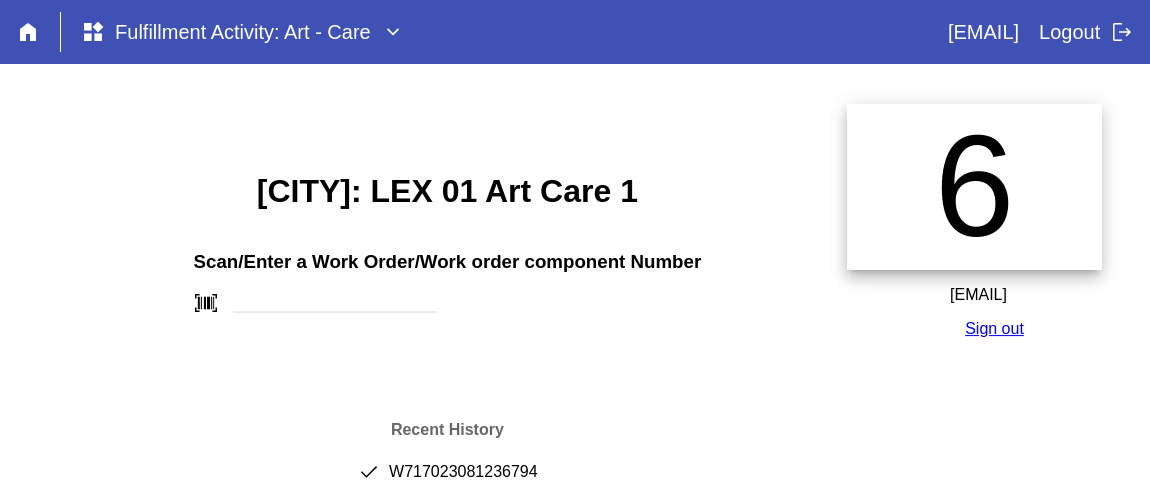 click on "done W717023081236794" at bounding box center [447, 480] 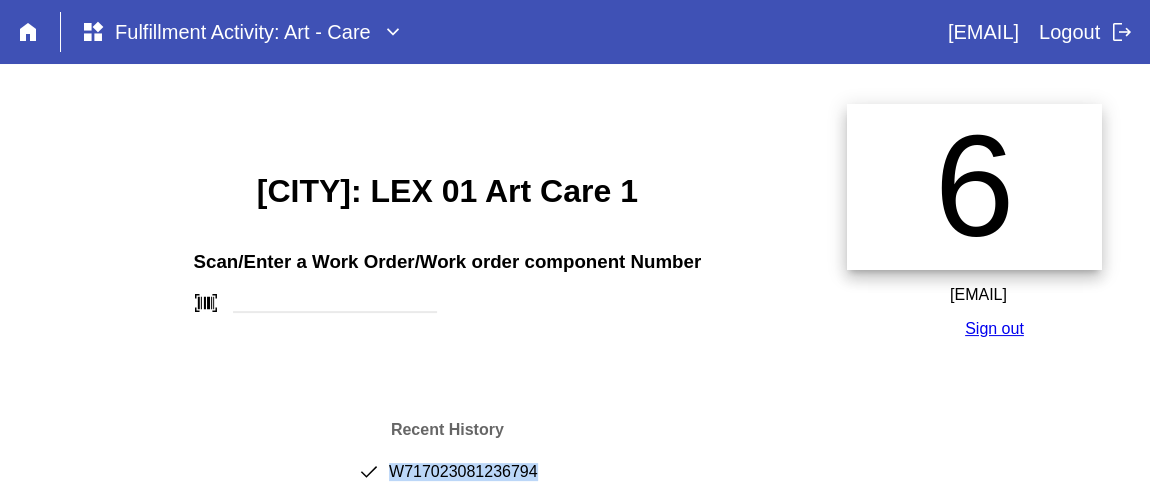 click on "done W717023081236794" at bounding box center (447, 480) 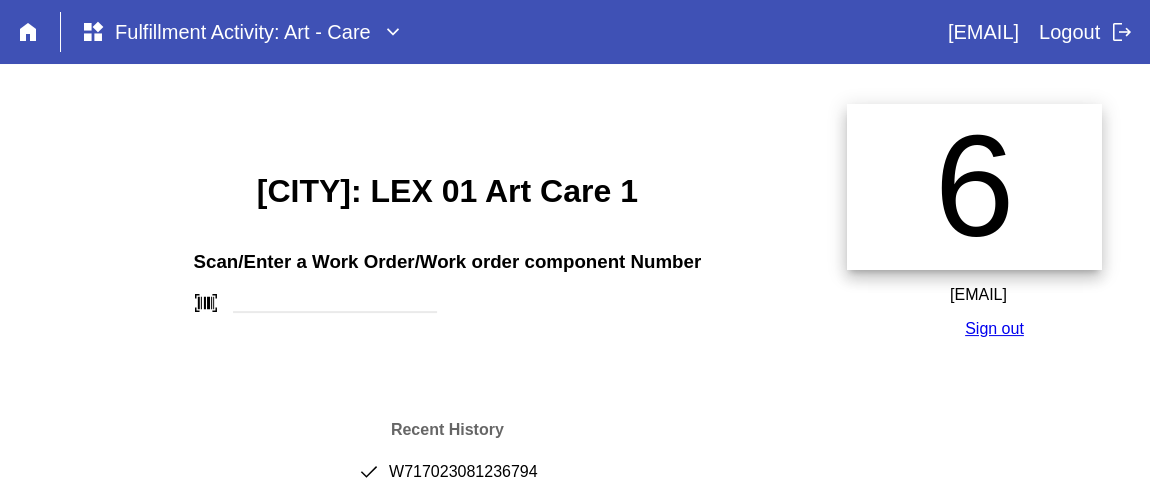 click on "[CITY]: LEX 01 Art Care 1" at bounding box center (447, 191) 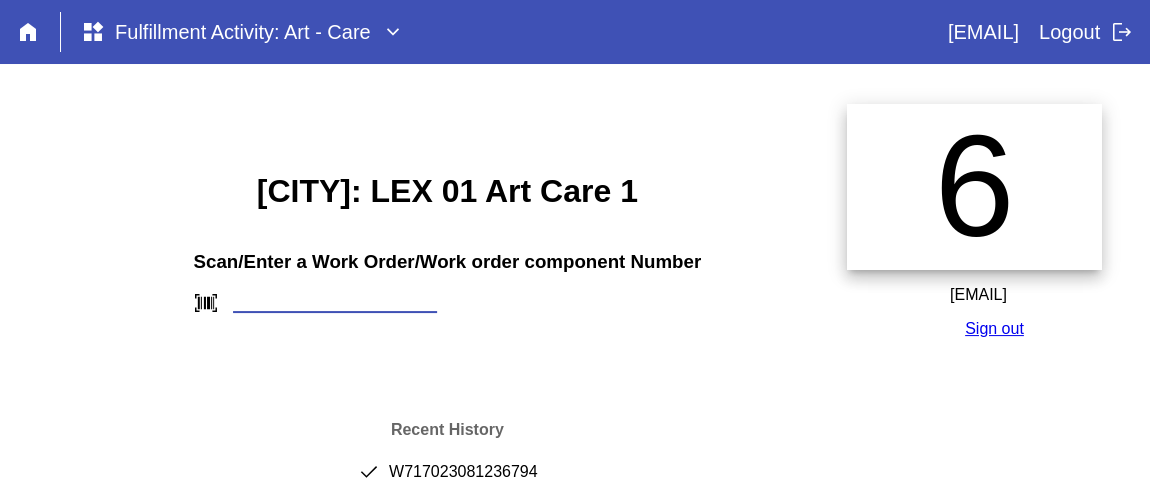 drag, startPoint x: 373, startPoint y: 302, endPoint x: 383, endPoint y: 298, distance: 10.770329 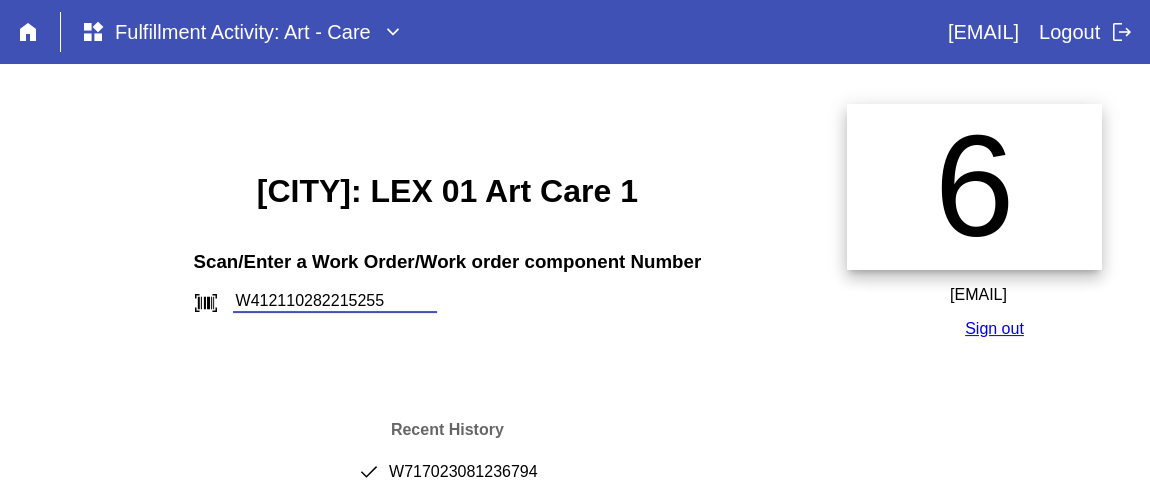 type on "W412110282215255" 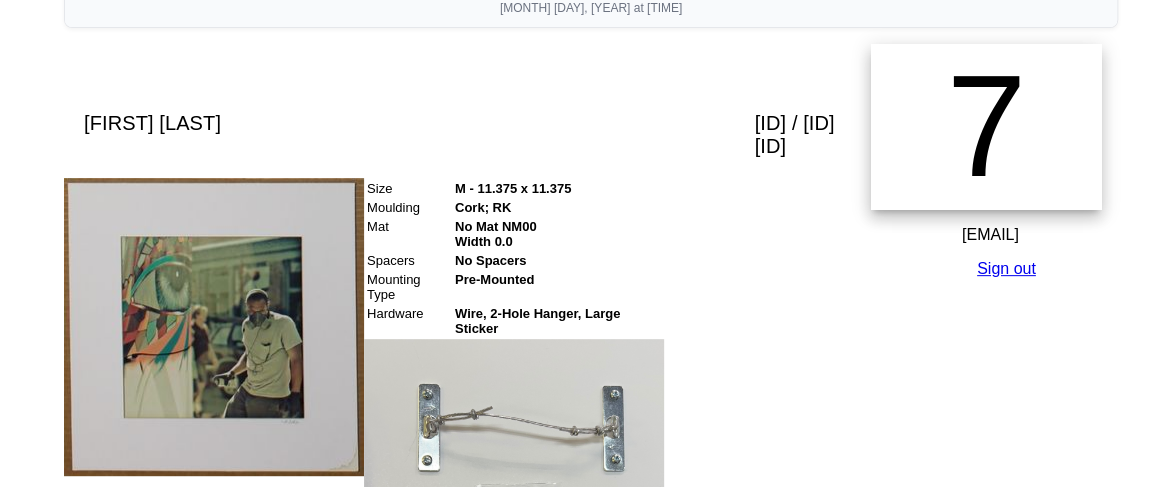 scroll, scrollTop: 636, scrollLeft: 0, axis: vertical 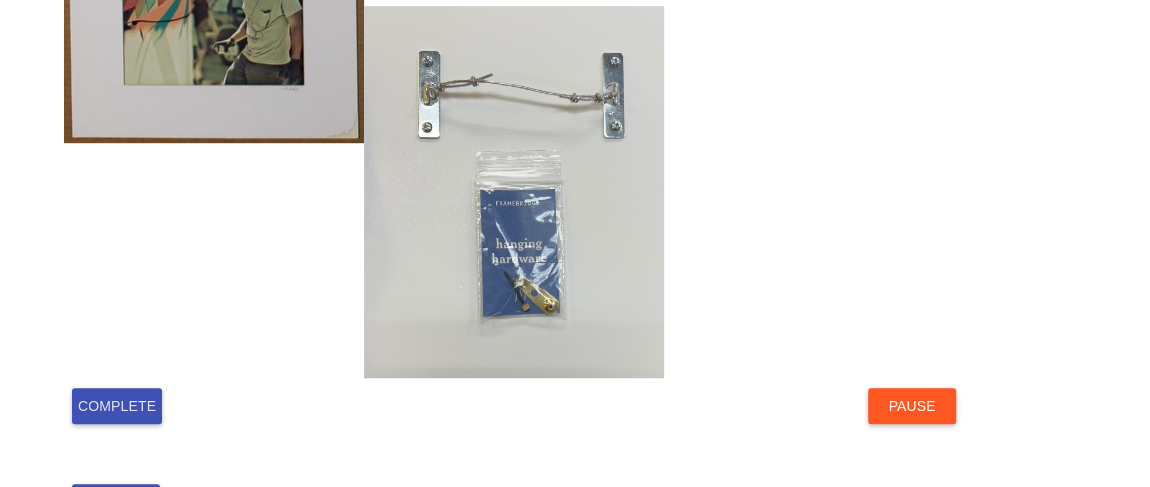 click on "Complete" at bounding box center [117, 406] 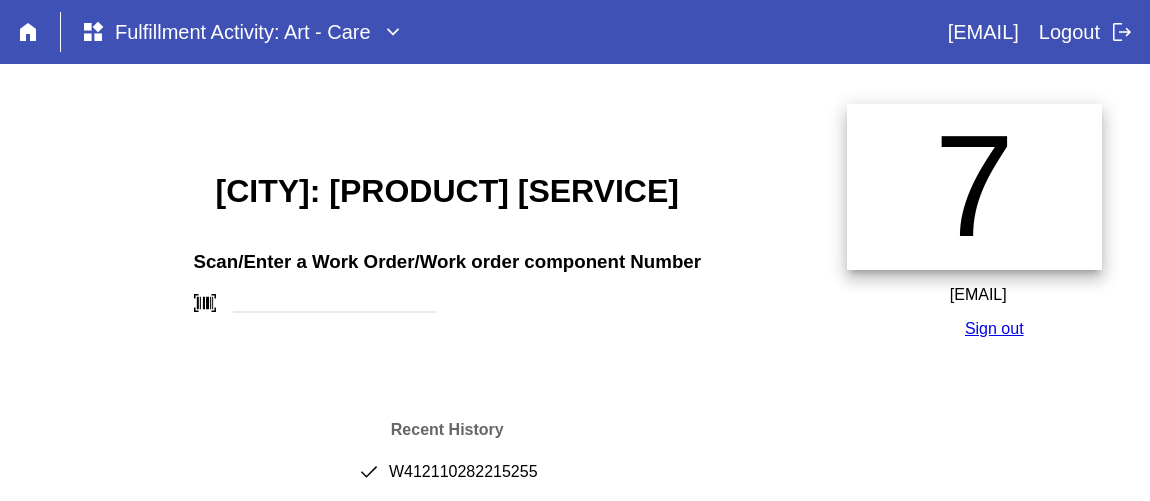 scroll, scrollTop: 0, scrollLeft: 0, axis: both 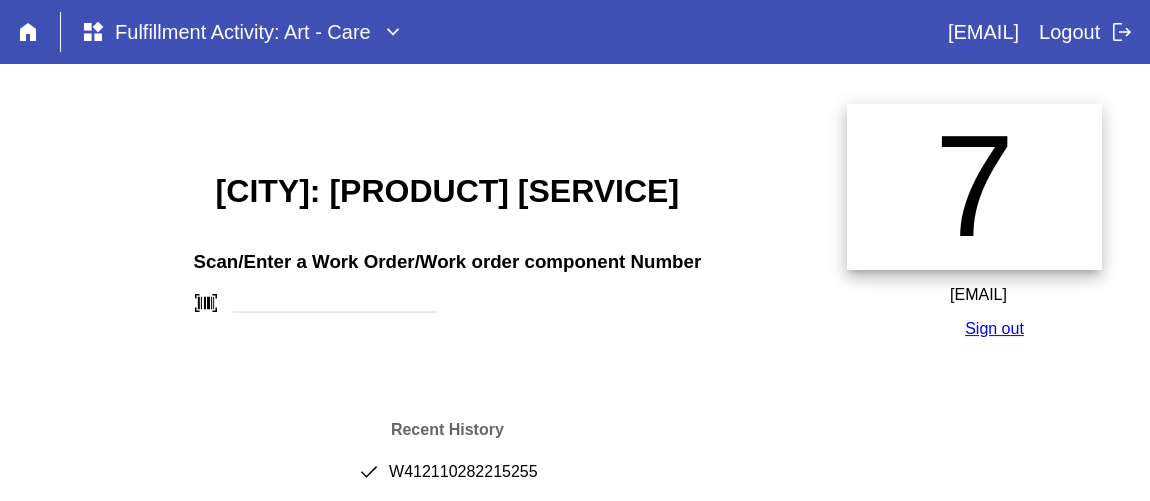 click on "done W412110282215255" at bounding box center [447, 480] 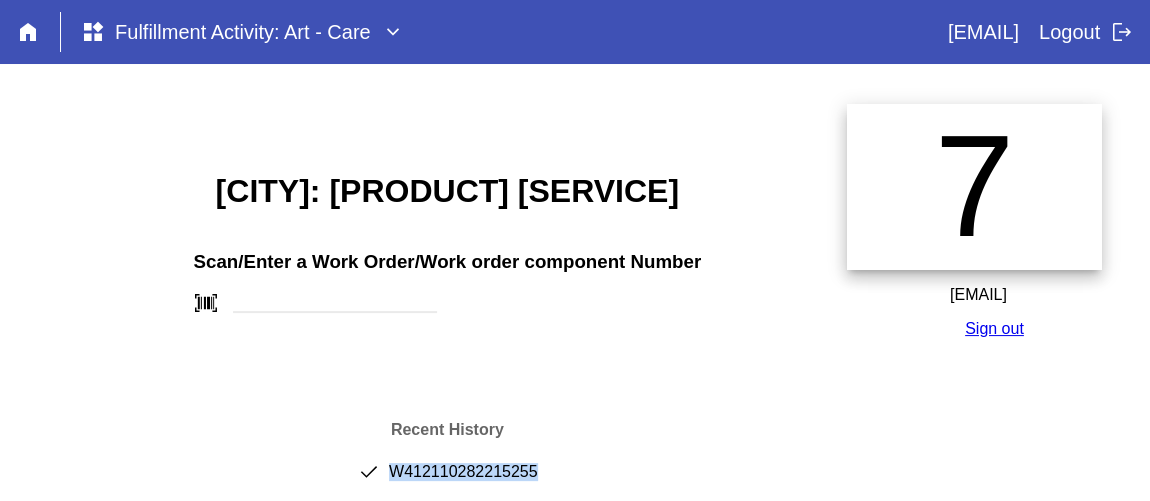 click on "done W412110282215255" at bounding box center (447, 480) 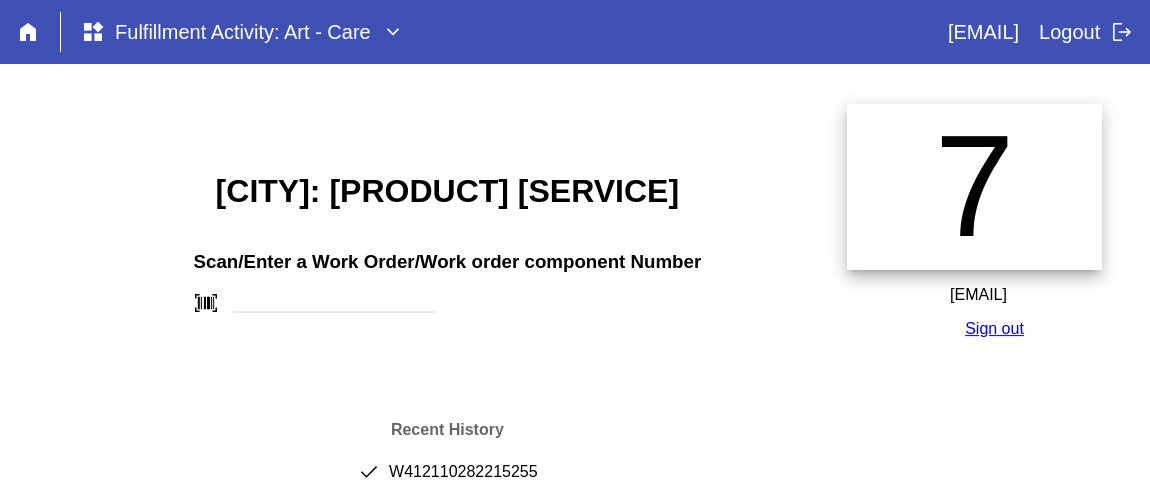 drag, startPoint x: 412, startPoint y: 462, endPoint x: 336, endPoint y: 434, distance: 80.99383 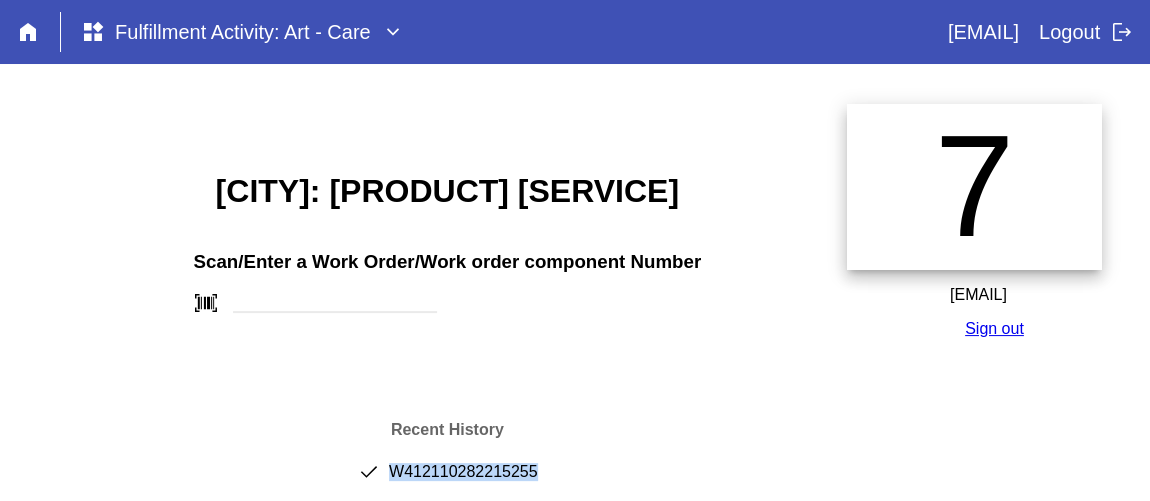 click on "done W412110282215255" at bounding box center [447, 480] 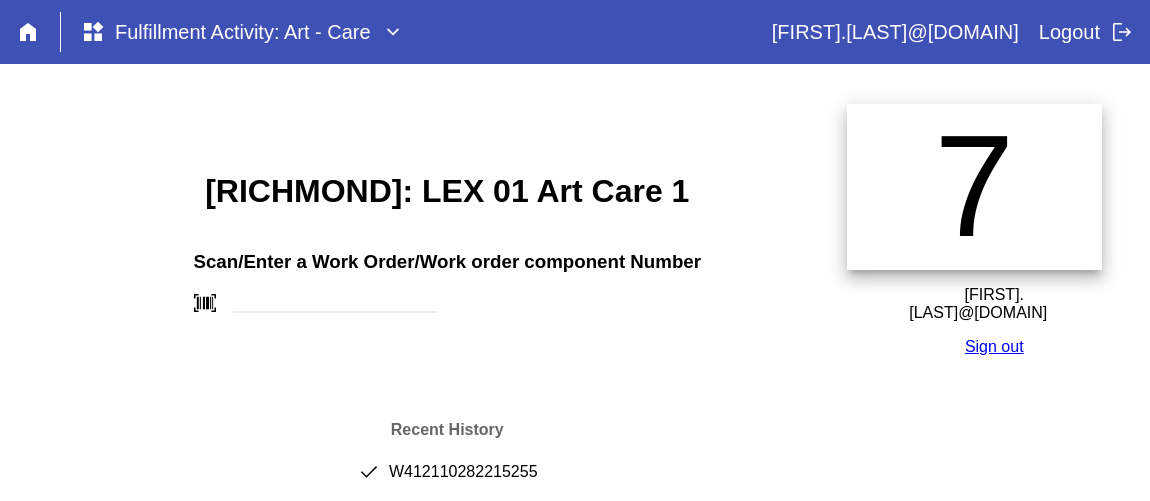 scroll, scrollTop: 0, scrollLeft: 0, axis: both 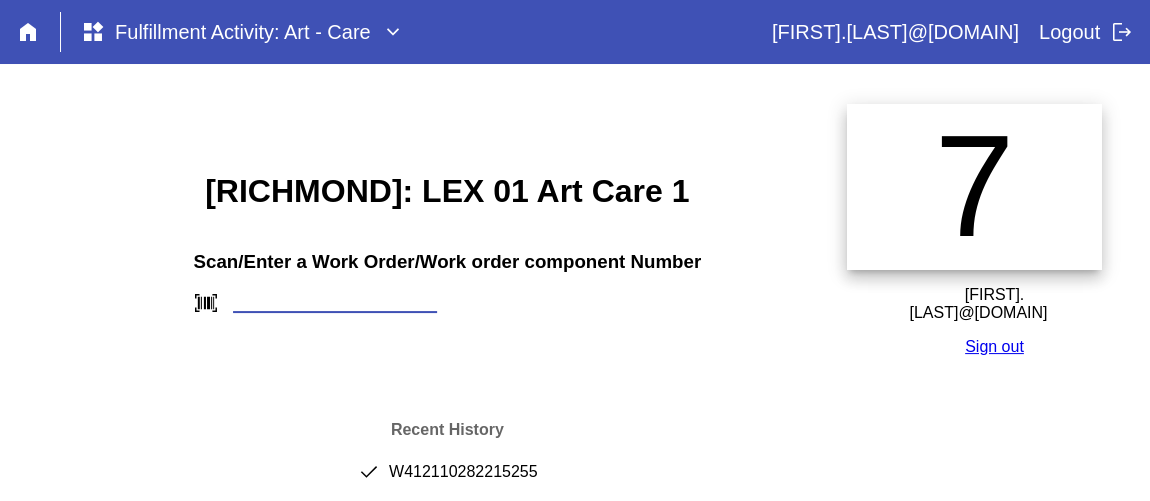 click at bounding box center (335, 302) 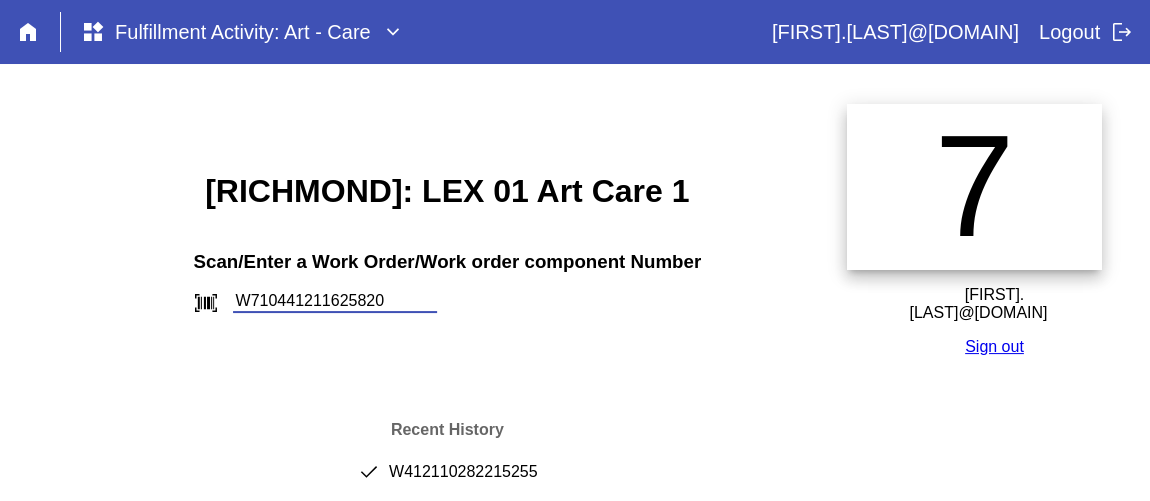 type on "W710441211625820" 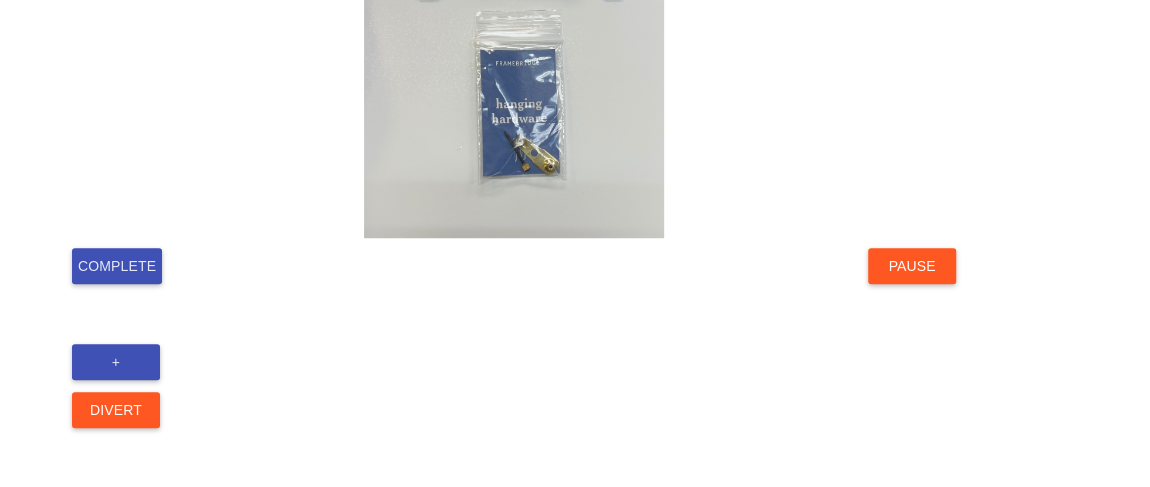 scroll, scrollTop: 732, scrollLeft: 0, axis: vertical 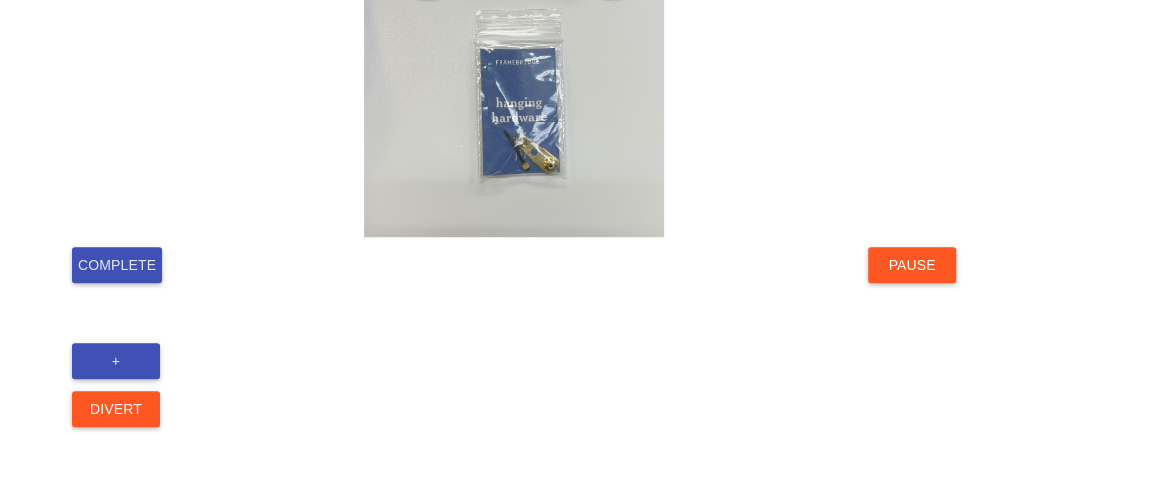click on "Complete" at bounding box center [117, 265] 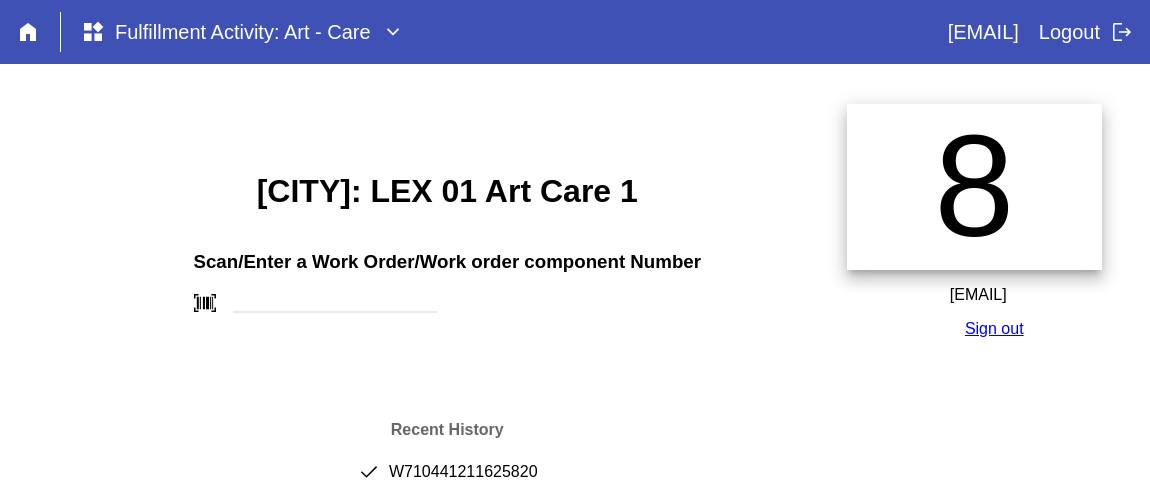 scroll, scrollTop: 0, scrollLeft: 0, axis: both 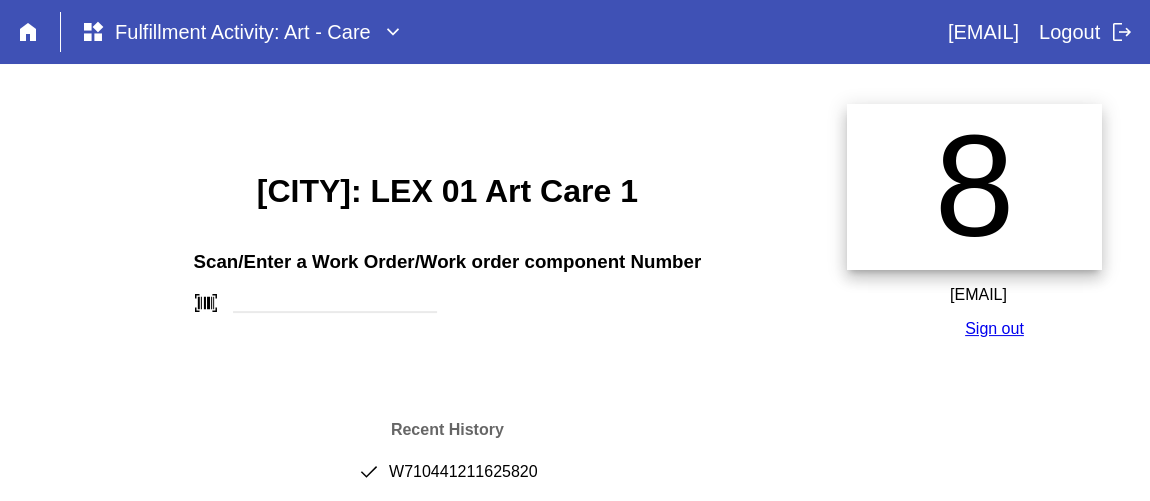 click on "done [NUMBER]" at bounding box center (447, 480) 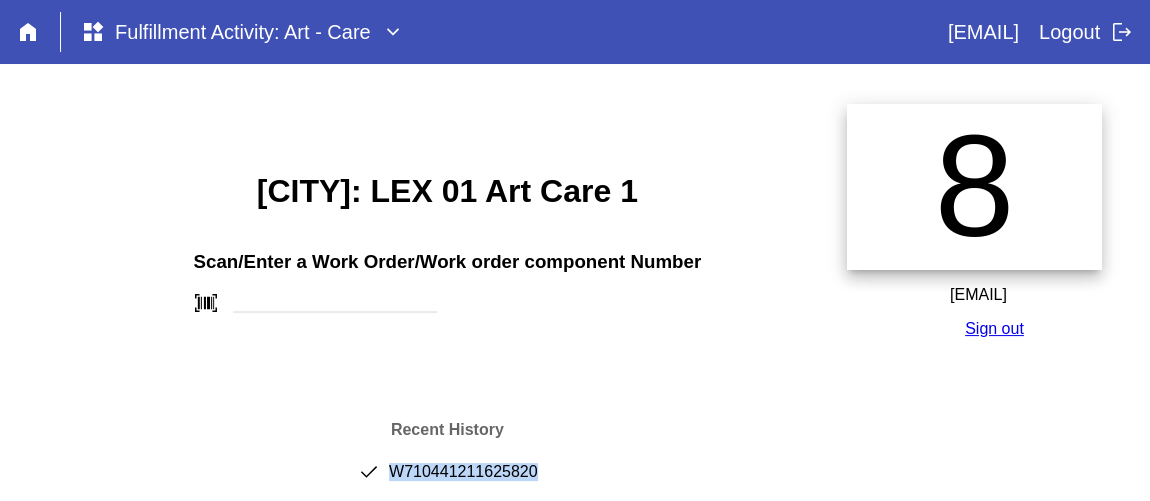 click on "done [NUMBER]" at bounding box center (447, 480) 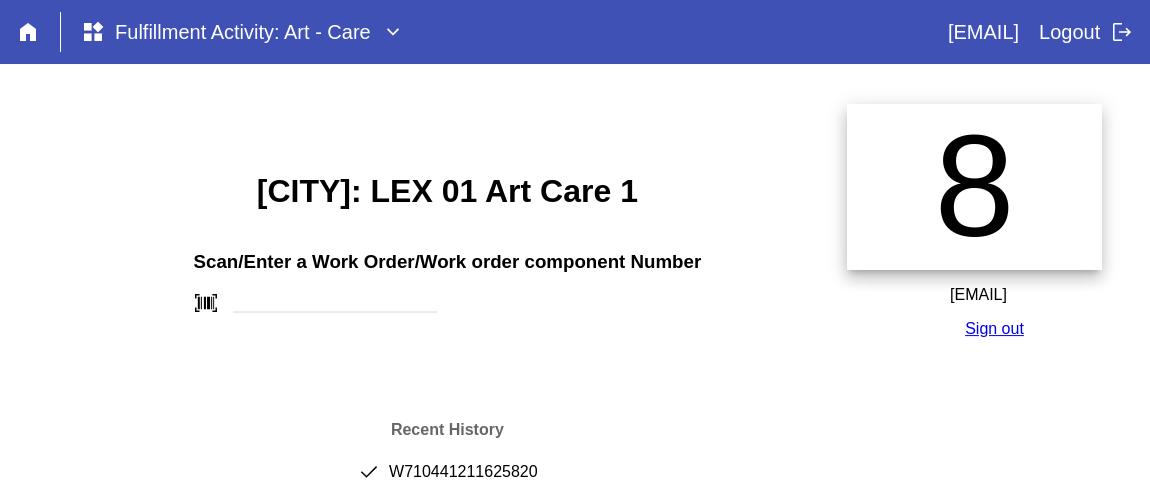 click on "[CITY]: LEX 01 Art Care 1 Scan/Enter a Work Order/Work order component Number barcode_scanner Recent History done [NUMBER] done [NUMBER] done [NUMBER] done [NUMBER] done [NUMBER] done [NUMBER] done [NUMBER]" at bounding box center [447, 466] 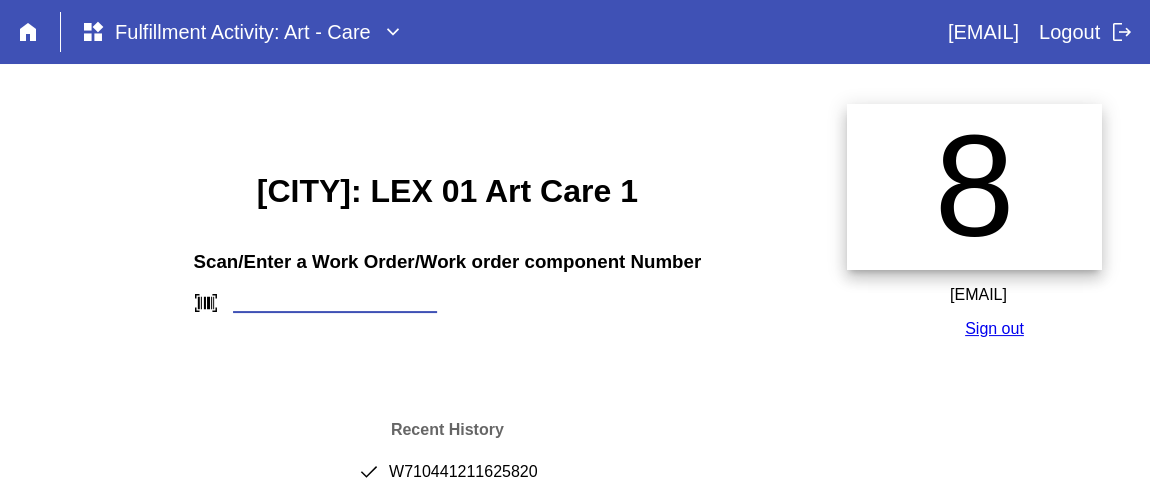 click at bounding box center (335, 302) 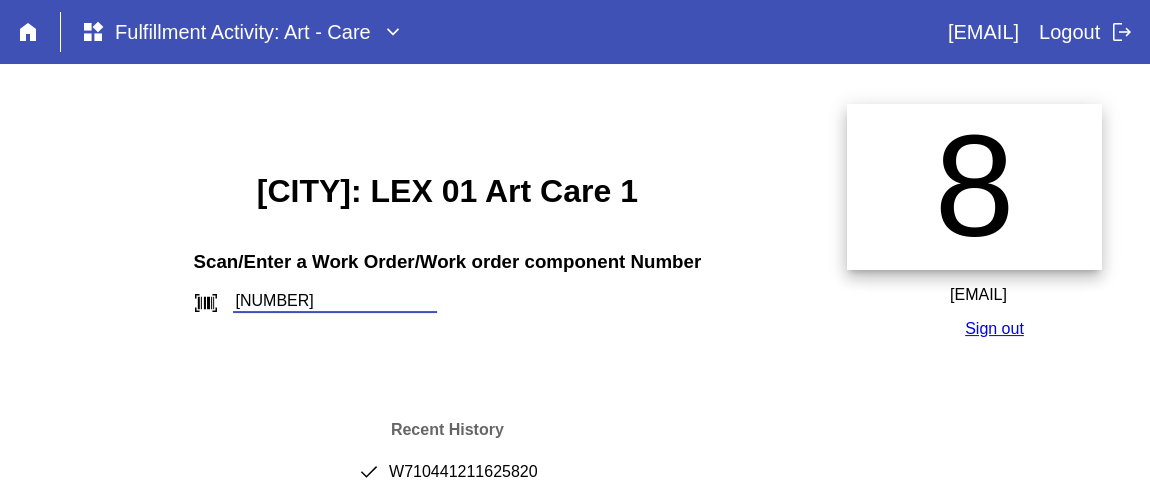 type on "[NUMBER]" 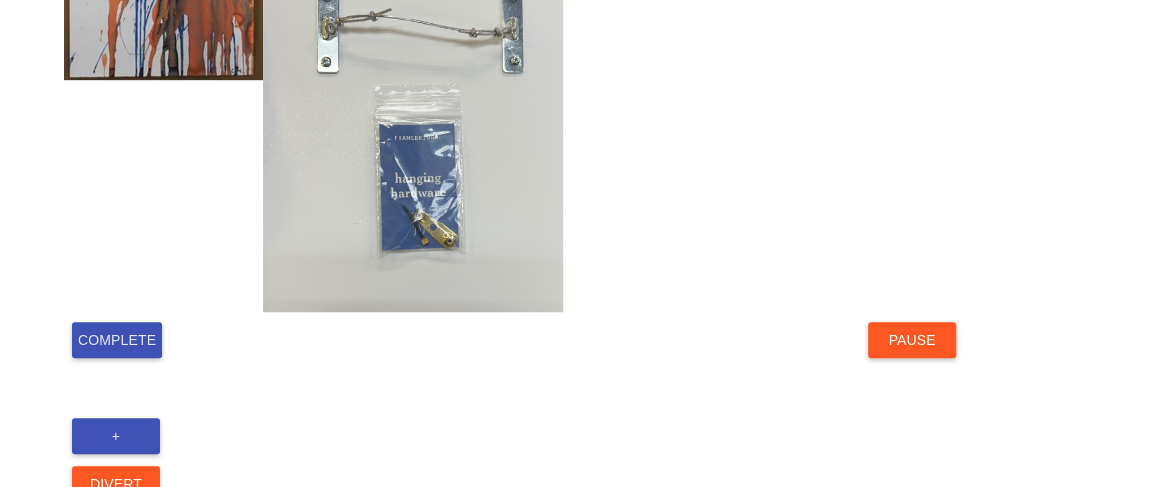 scroll, scrollTop: 694, scrollLeft: 0, axis: vertical 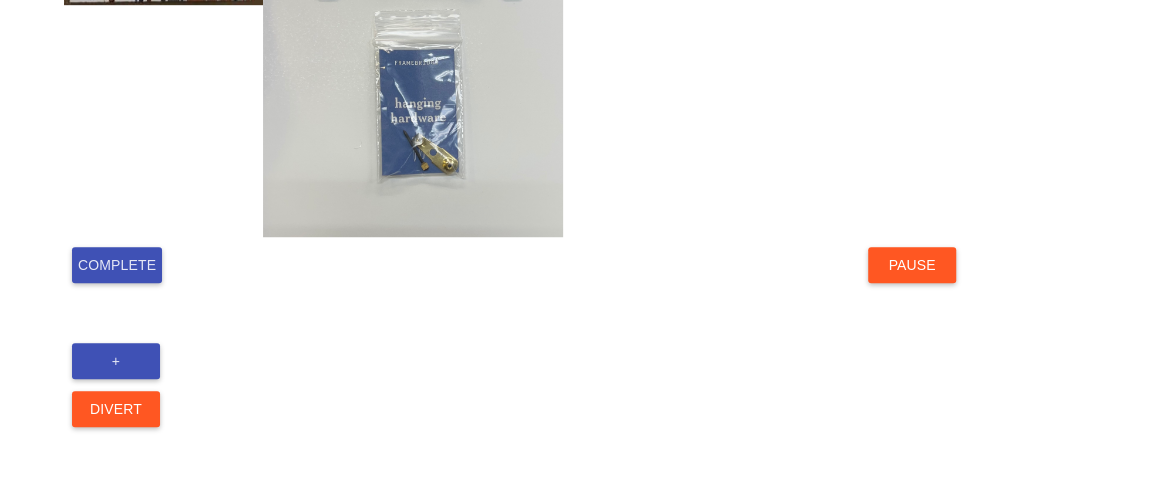 click on "Complete" at bounding box center (117, 265) 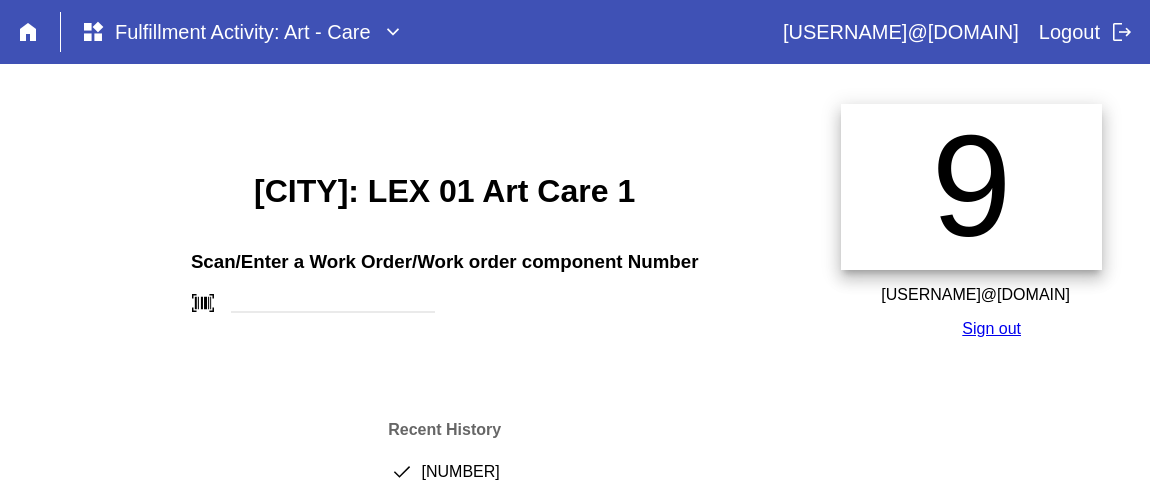 scroll, scrollTop: 0, scrollLeft: 0, axis: both 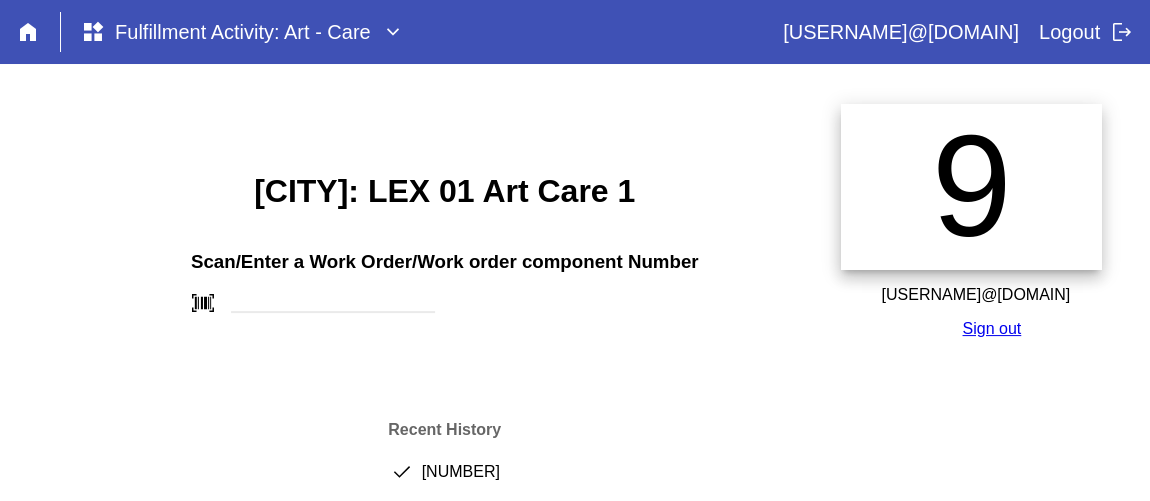 click on "done [NUMBER]" at bounding box center [445, 480] 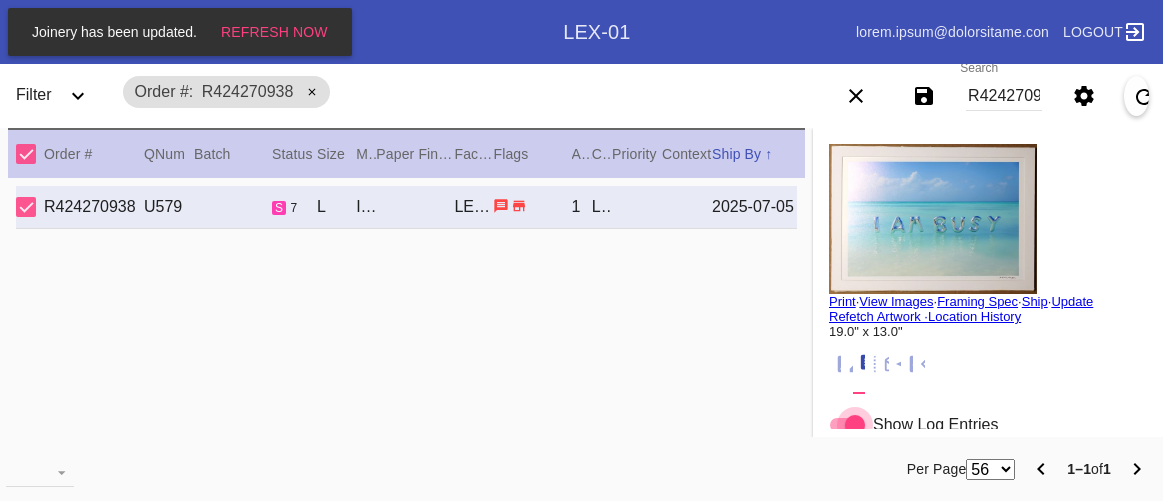 scroll, scrollTop: 0, scrollLeft: 0, axis: both 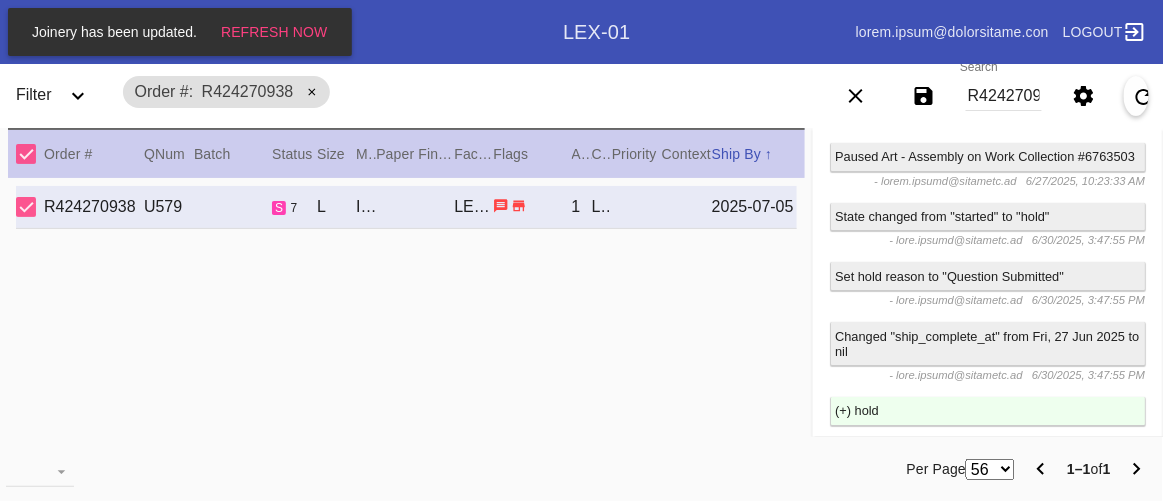 click on "R424270938" at bounding box center [1004, 96] 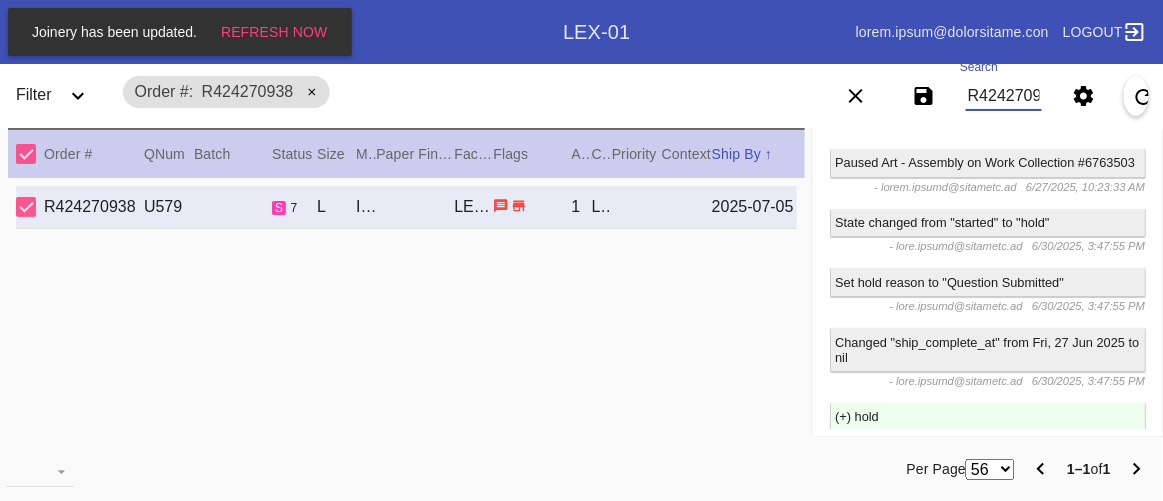 click on "R424270938" at bounding box center (1004, 96) 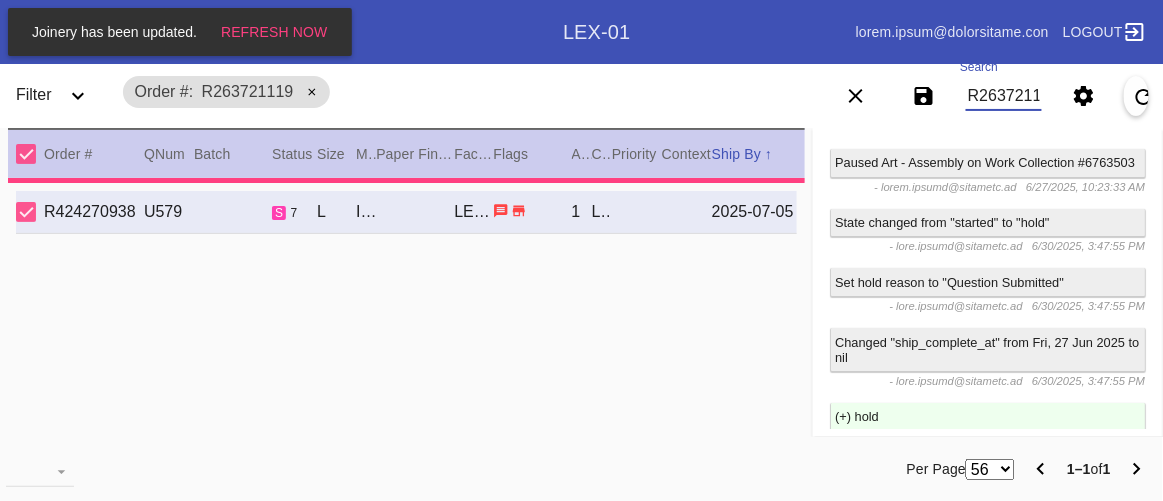 scroll, scrollTop: 0, scrollLeft: 0, axis: both 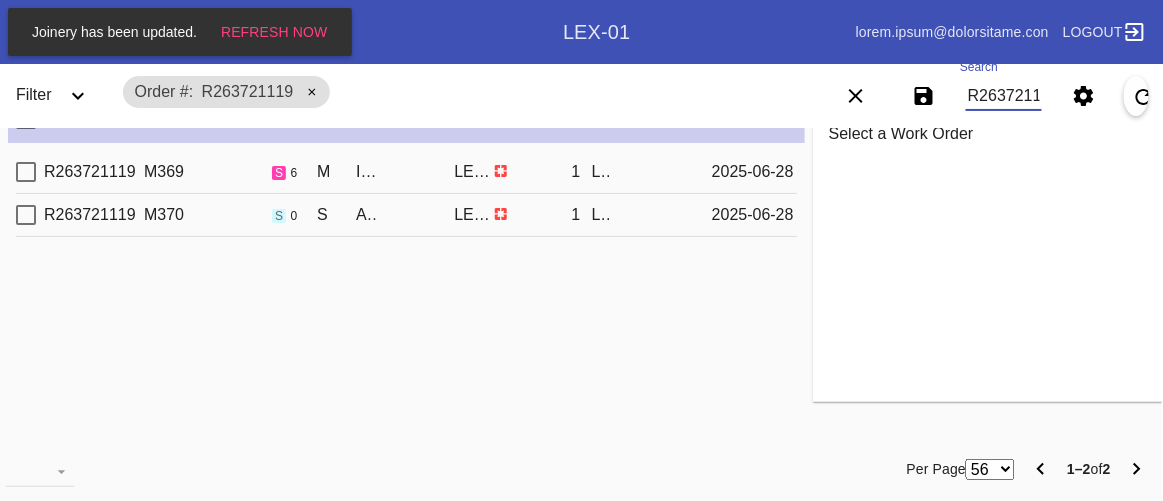 click on "L122272550 I492 d   9 S Ametco Adipis Elitsed / Doeiu TEM-38 6 Incididun Utlabore
9079-67-81" at bounding box center [406, 172] 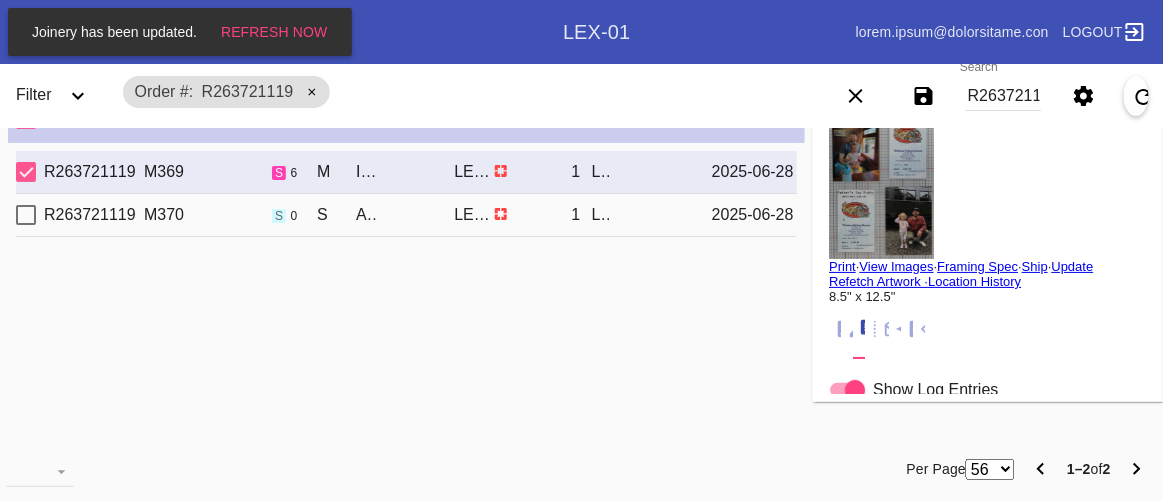 click on "L841387452 I037 d   2 S Ame Conse / Adipi ELI-83 6 Seddoeius Temporin
2276-19-92" at bounding box center [406, 215] 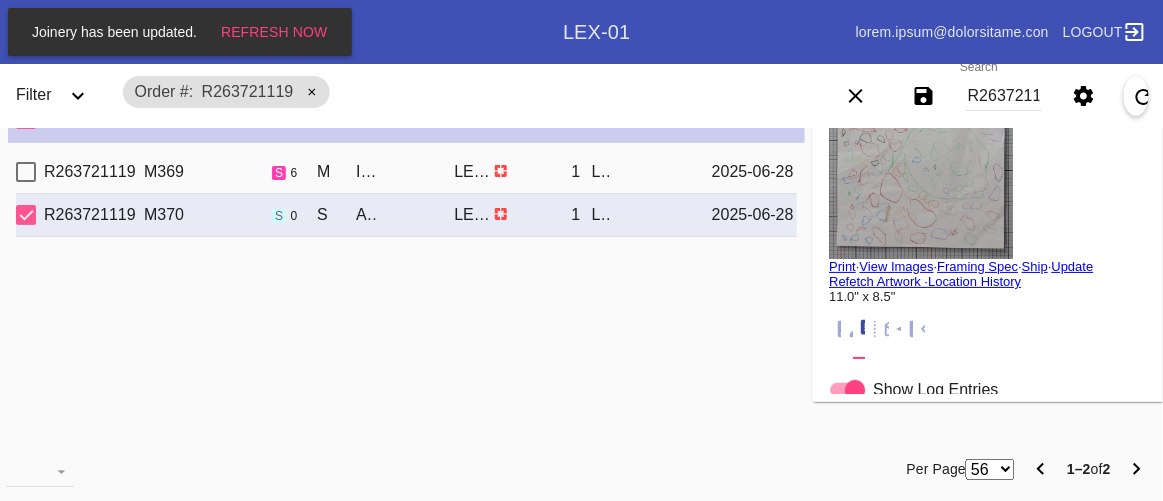 click on "2025-06-28" at bounding box center (754, 172) 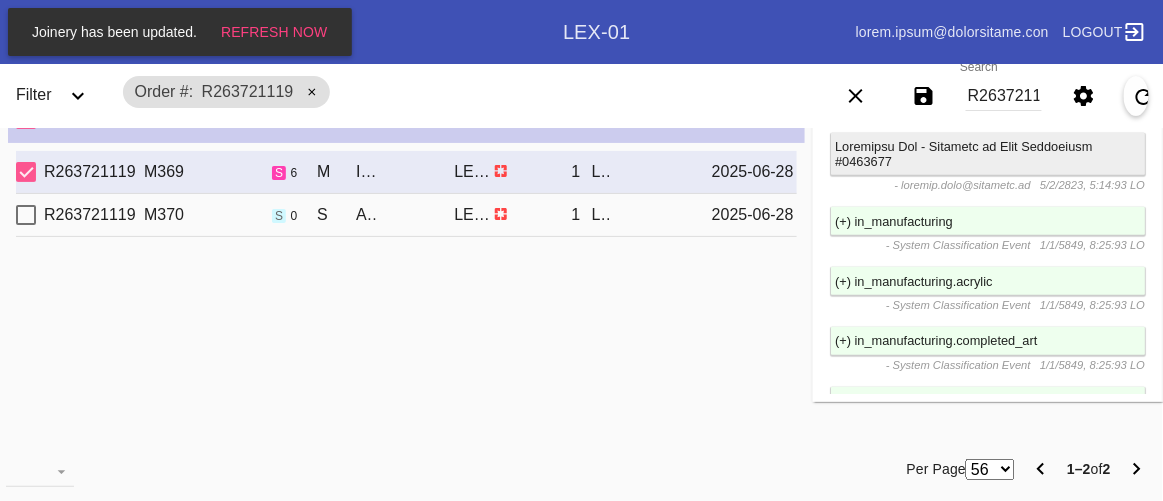 scroll, scrollTop: 2132, scrollLeft: 0, axis: vertical 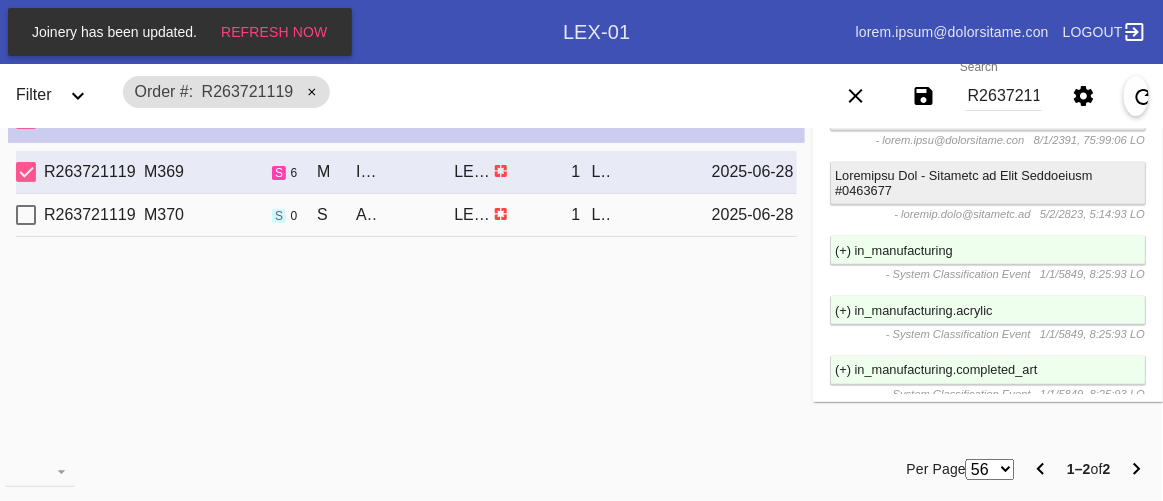 drag, startPoint x: 549, startPoint y: 286, endPoint x: 547, endPoint y: 296, distance: 10.198039 